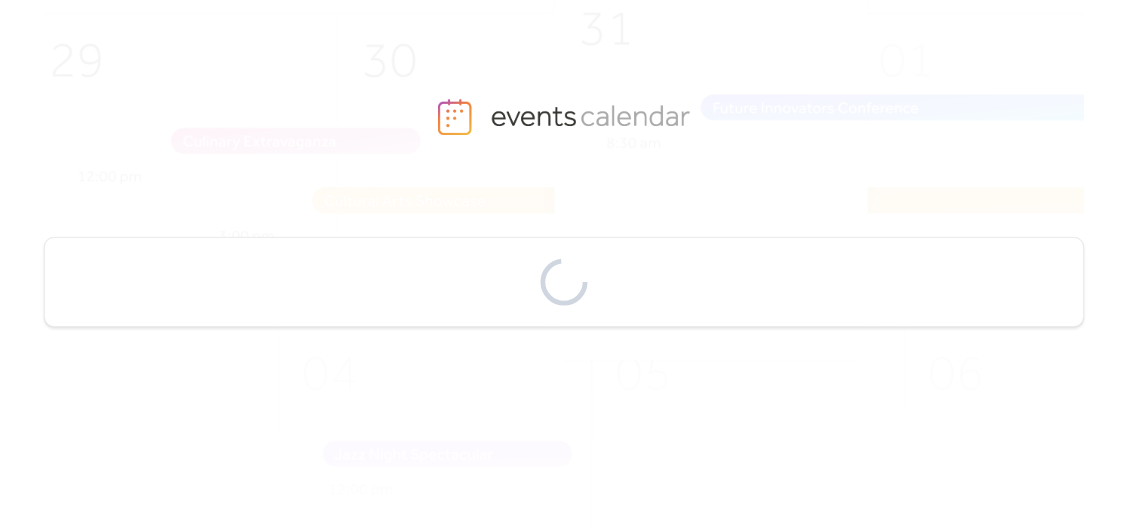 scroll, scrollTop: 0, scrollLeft: 0, axis: both 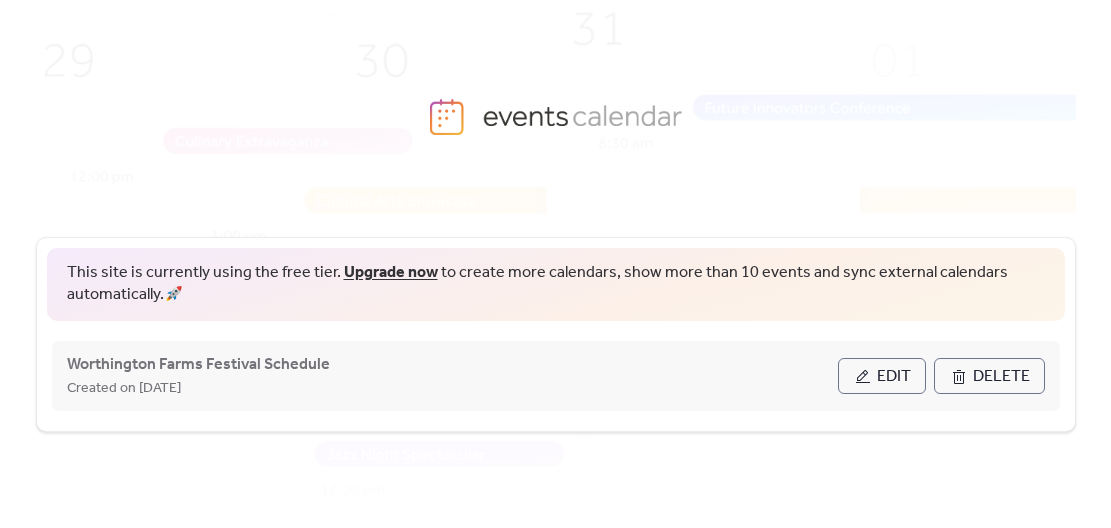 click on "Edit" at bounding box center (894, 377) 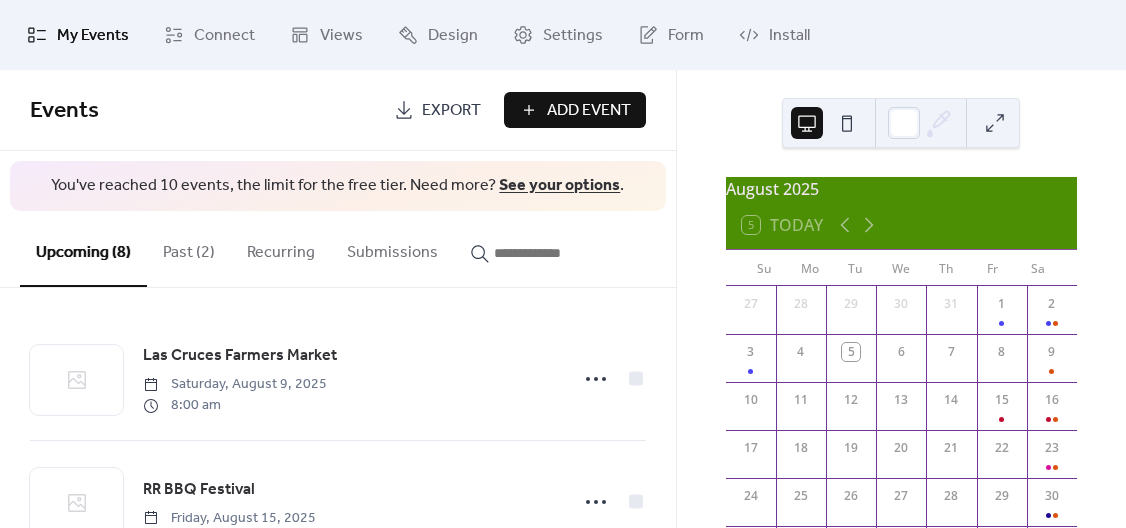 click on "Past (2)" at bounding box center (189, 248) 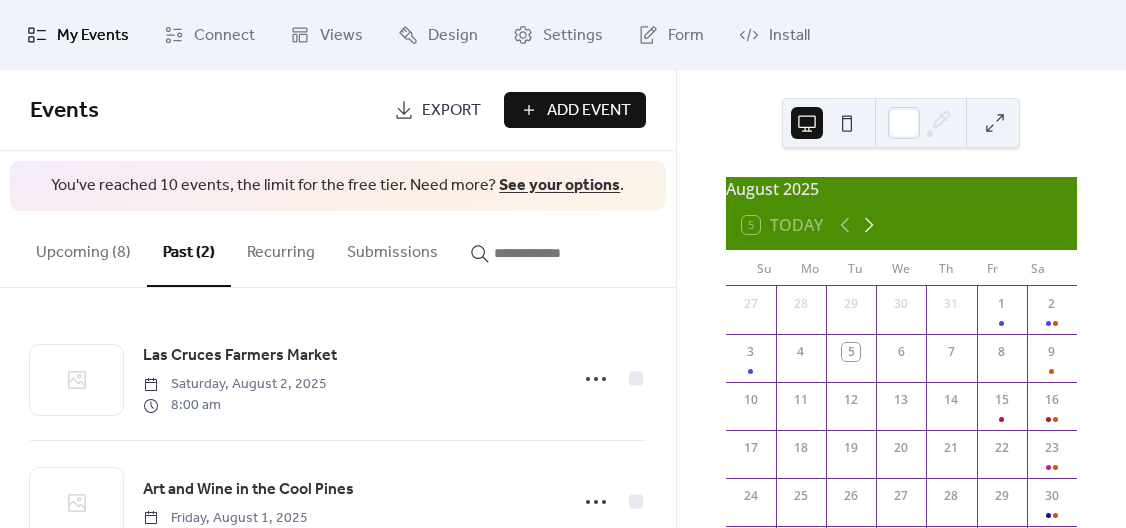 click 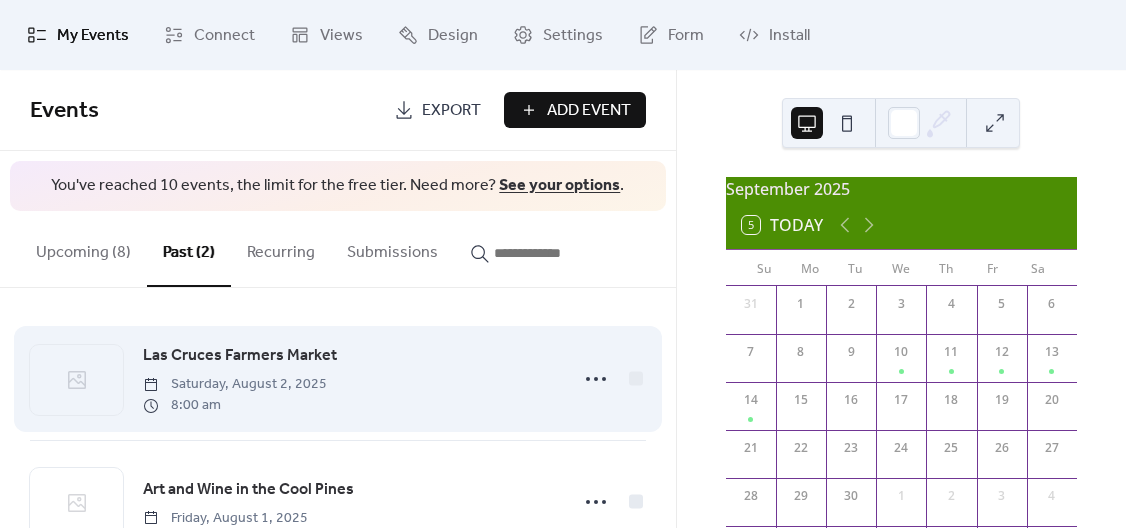 click on "Las Cruces Farmers Market" at bounding box center [240, 356] 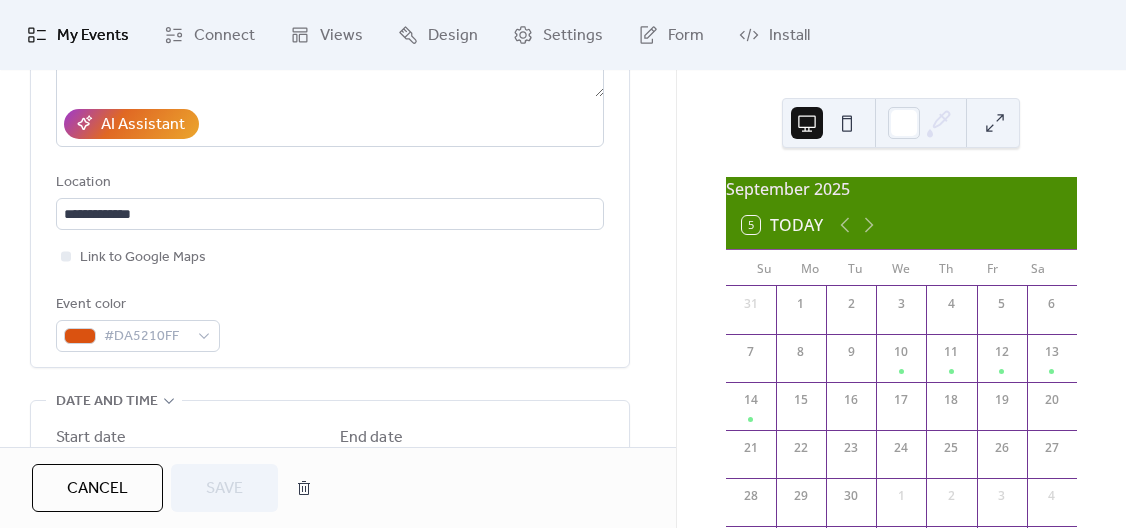 scroll, scrollTop: 500, scrollLeft: 0, axis: vertical 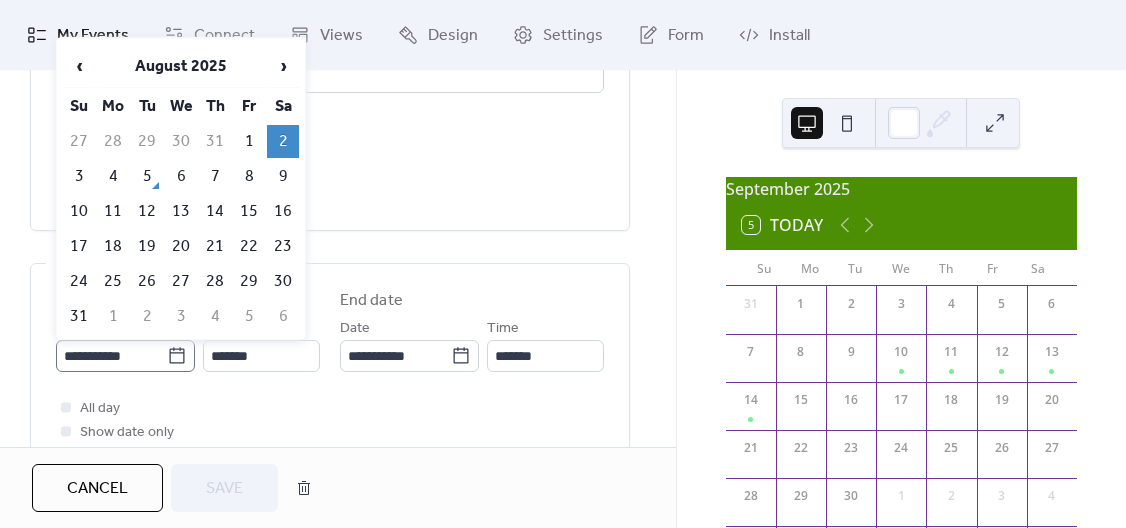 click 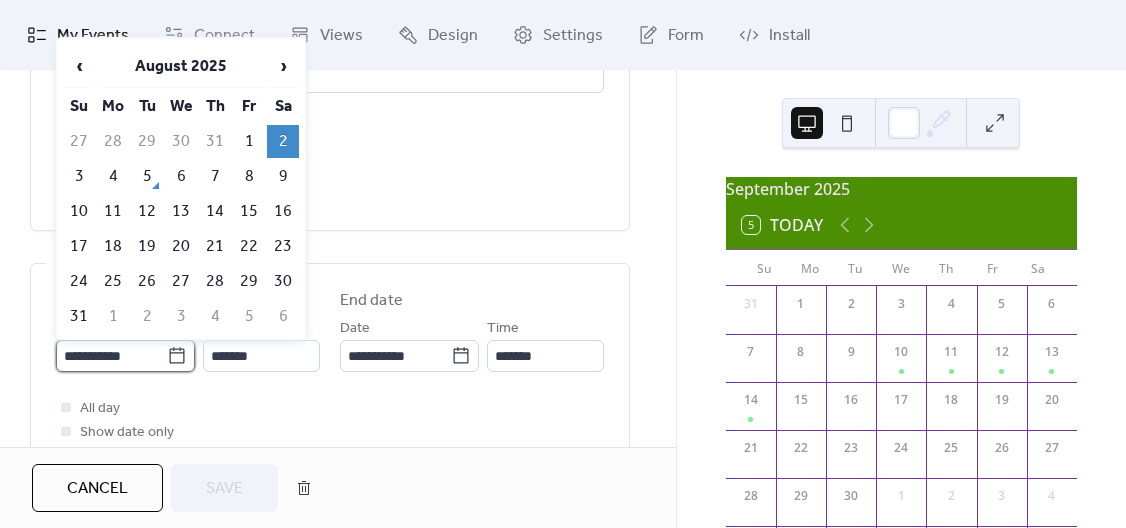 click on "**********" at bounding box center (111, 356) 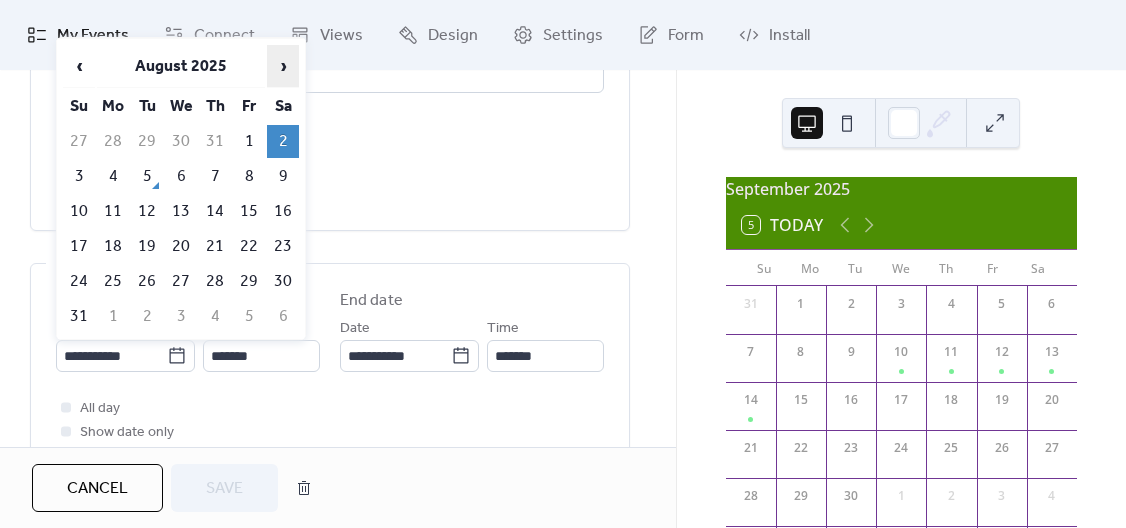 click on "›" at bounding box center [283, 66] 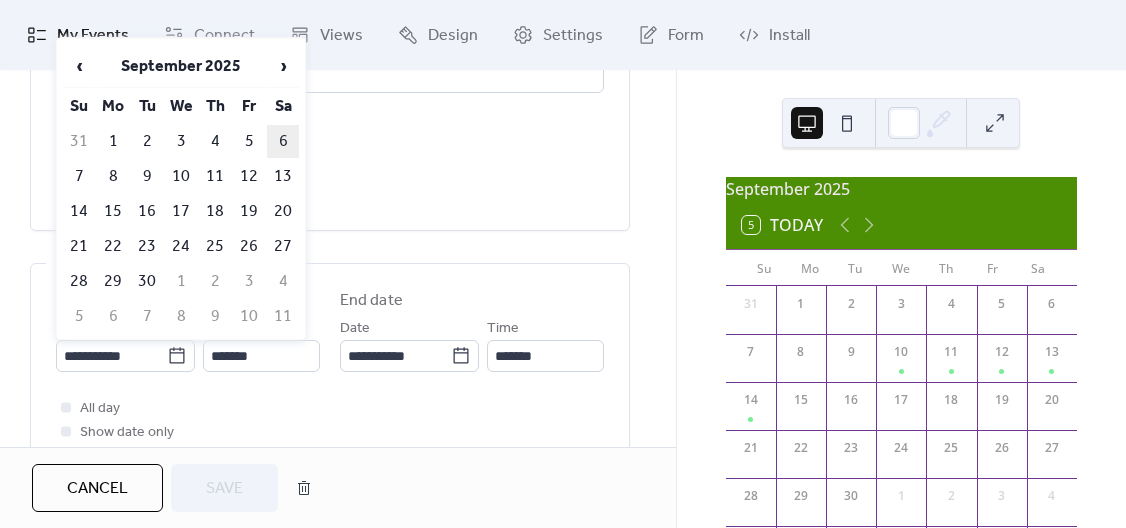 click on "6" at bounding box center [283, 141] 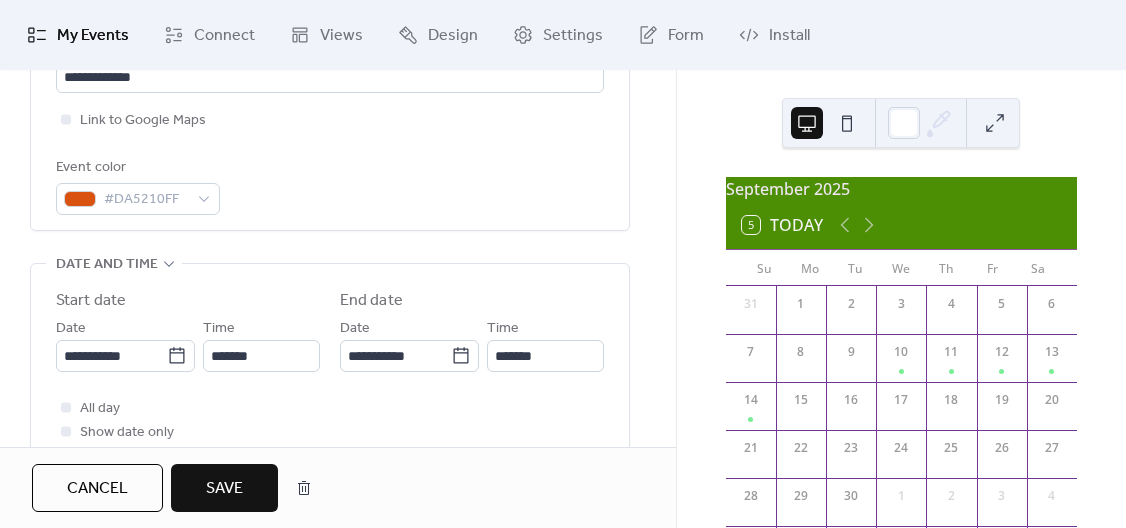 click on "Save" at bounding box center [224, 489] 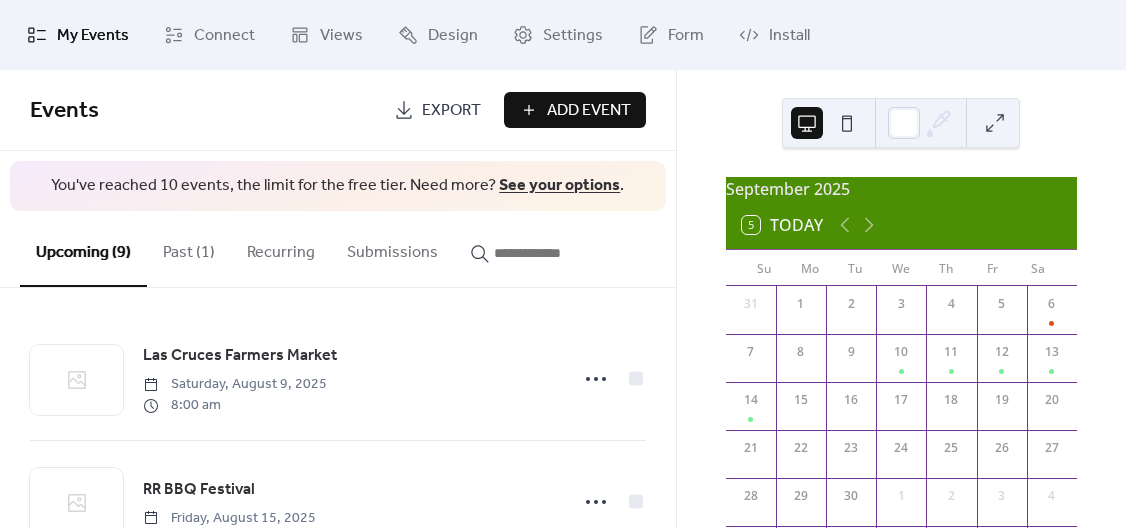 click on "Past (1)" at bounding box center (189, 248) 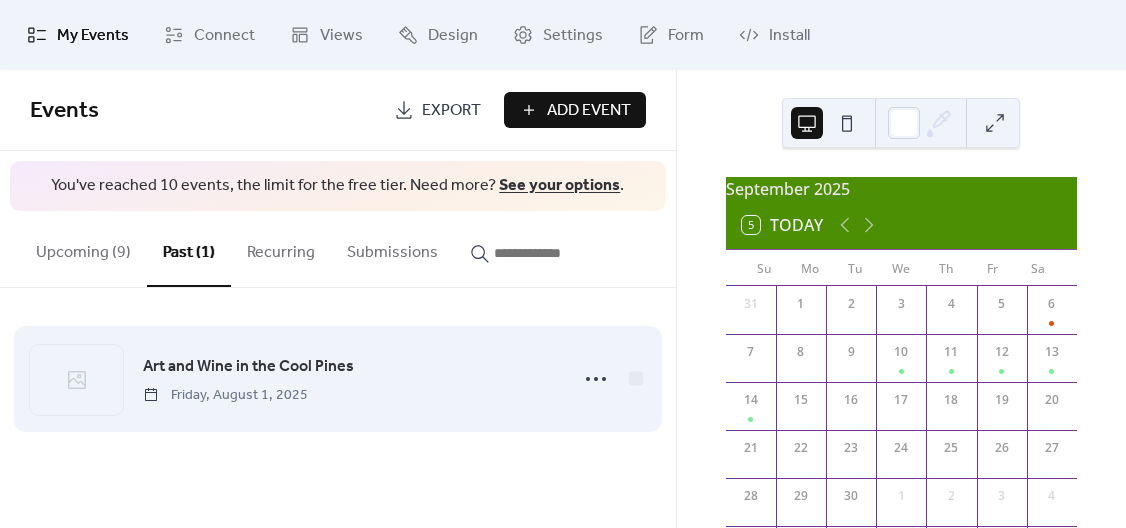 click on "Art and Wine in the Cool Pines" at bounding box center [248, 367] 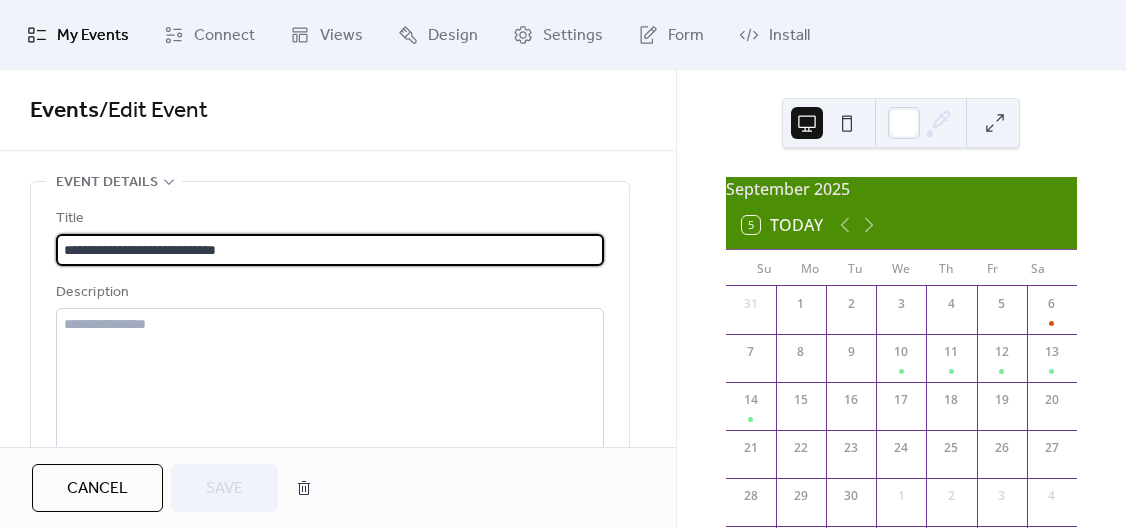 scroll, scrollTop: 0, scrollLeft: 0, axis: both 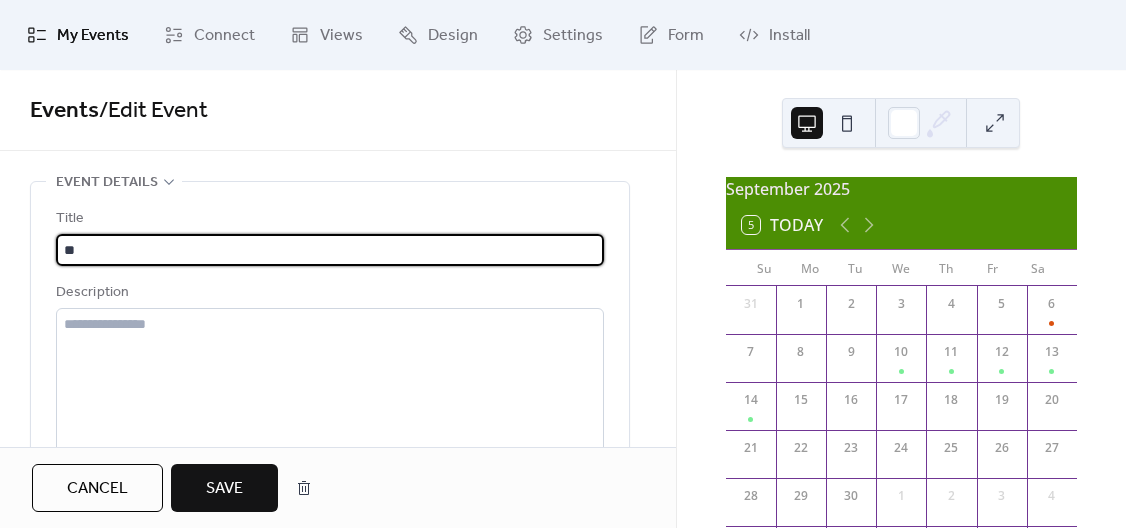 type on "*" 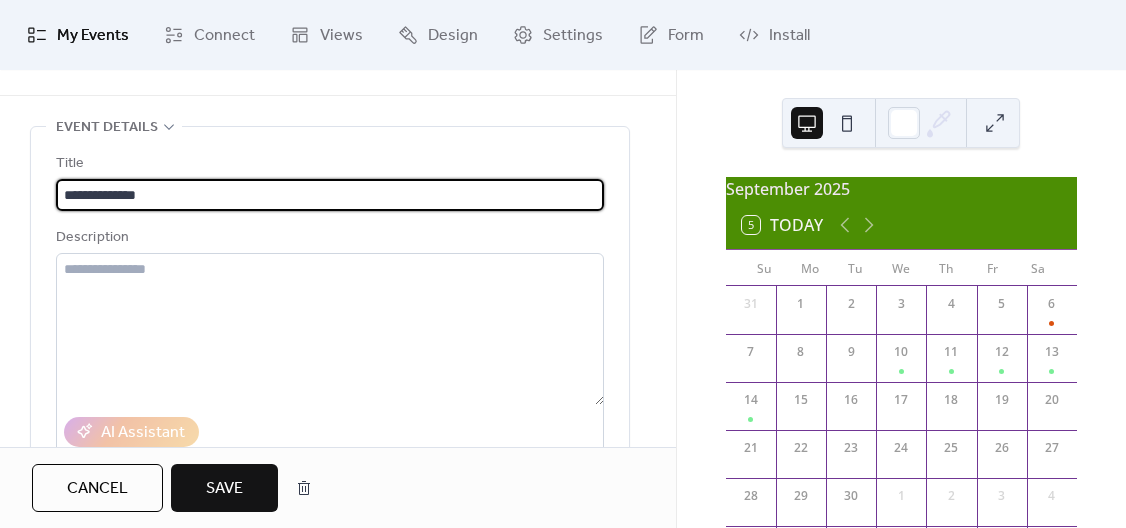 scroll, scrollTop: 200, scrollLeft: 0, axis: vertical 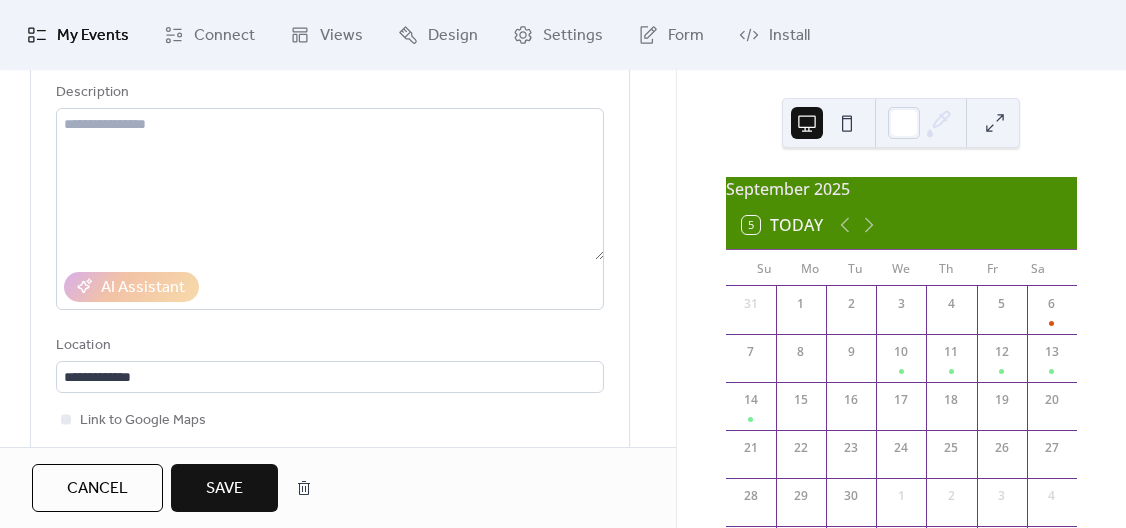type on "**********" 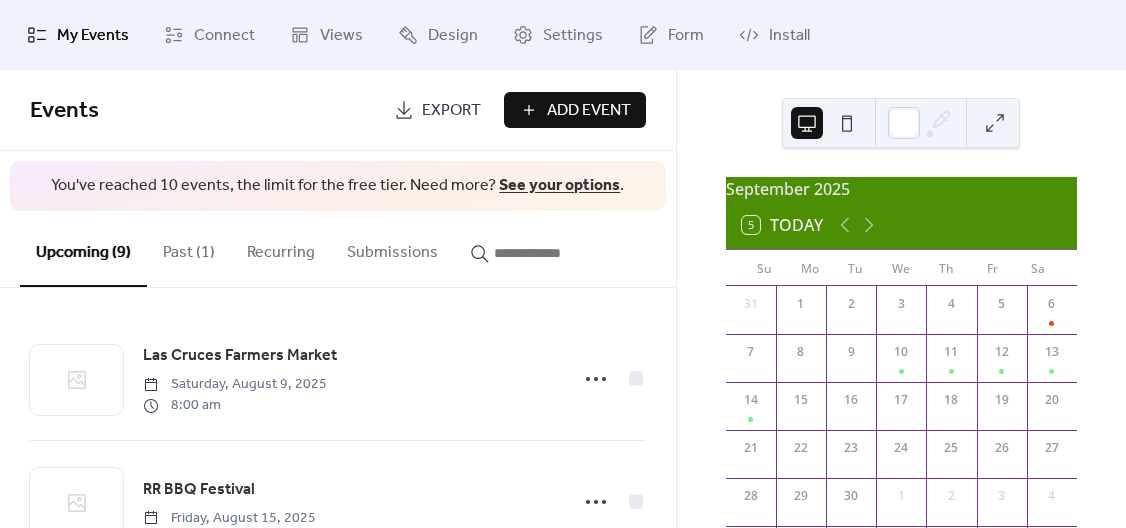 click on "Past (1)" at bounding box center [189, 248] 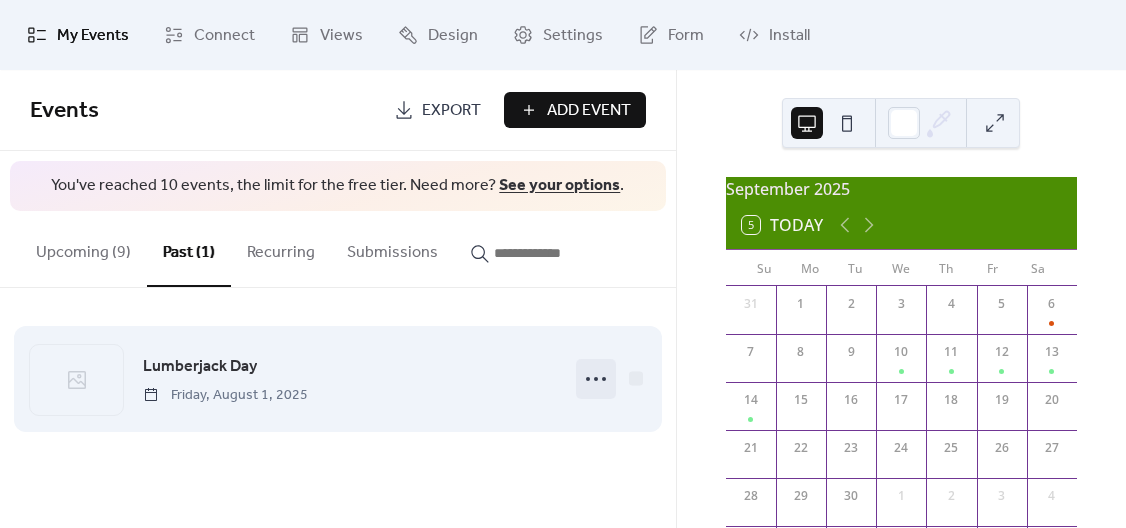 click 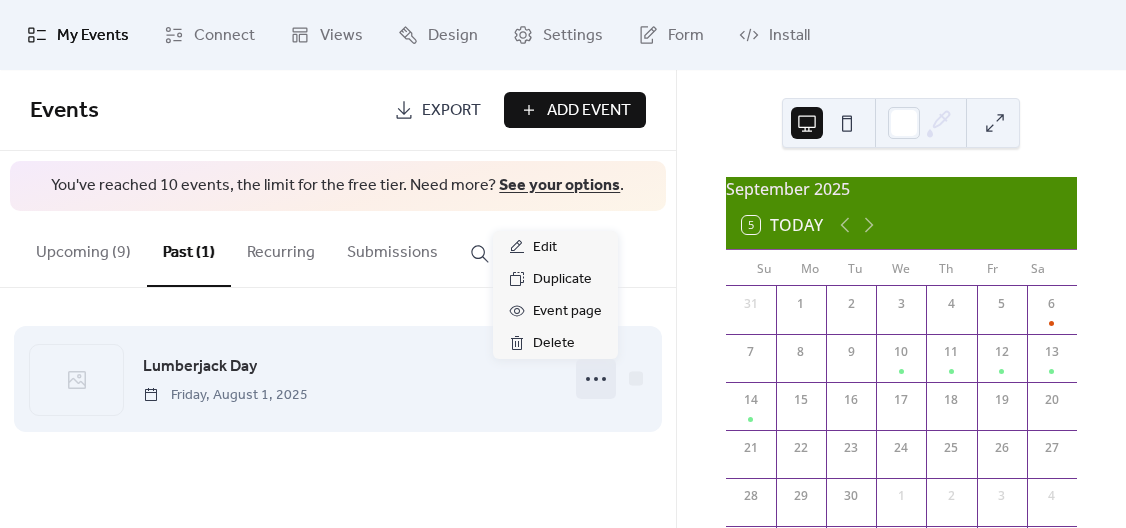 click on "Lumberjack Day" at bounding box center (200, 367) 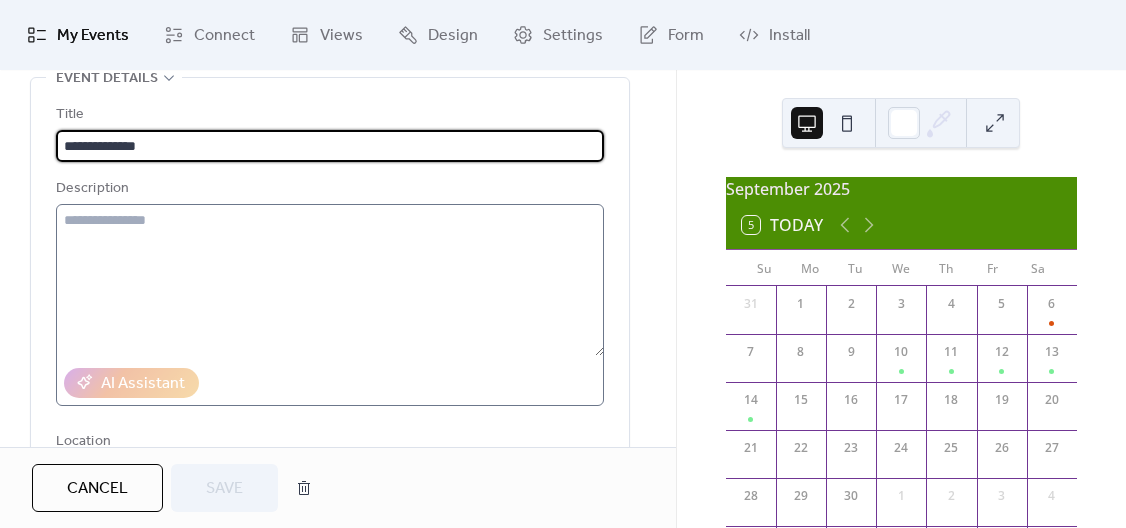 scroll, scrollTop: 100, scrollLeft: 0, axis: vertical 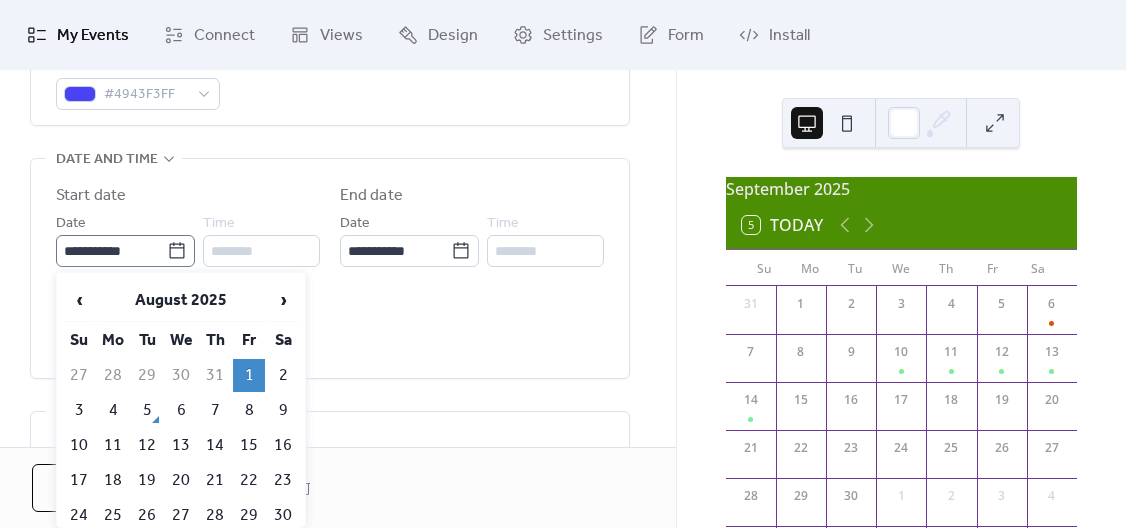 click 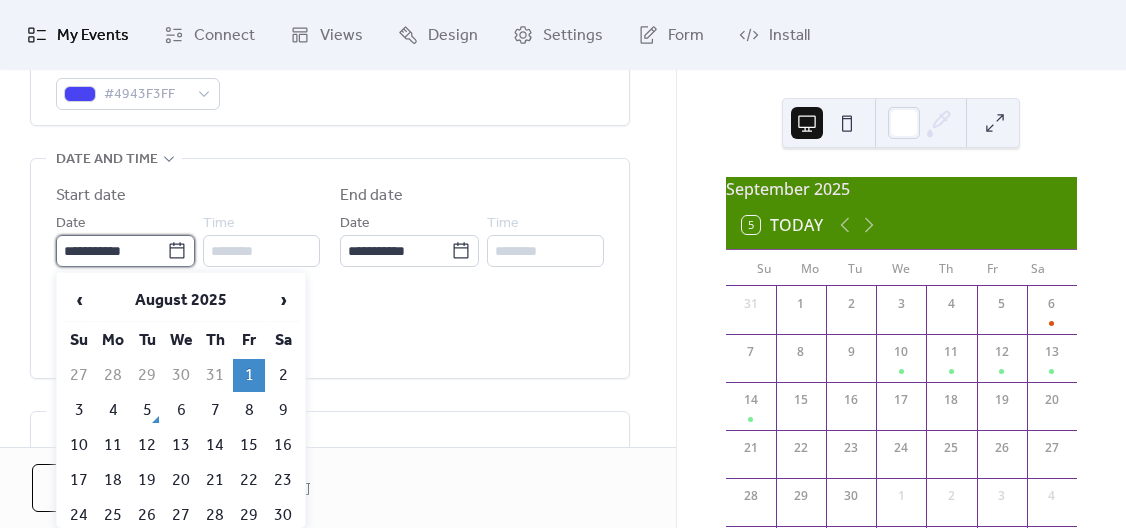 click on "**********" at bounding box center (111, 251) 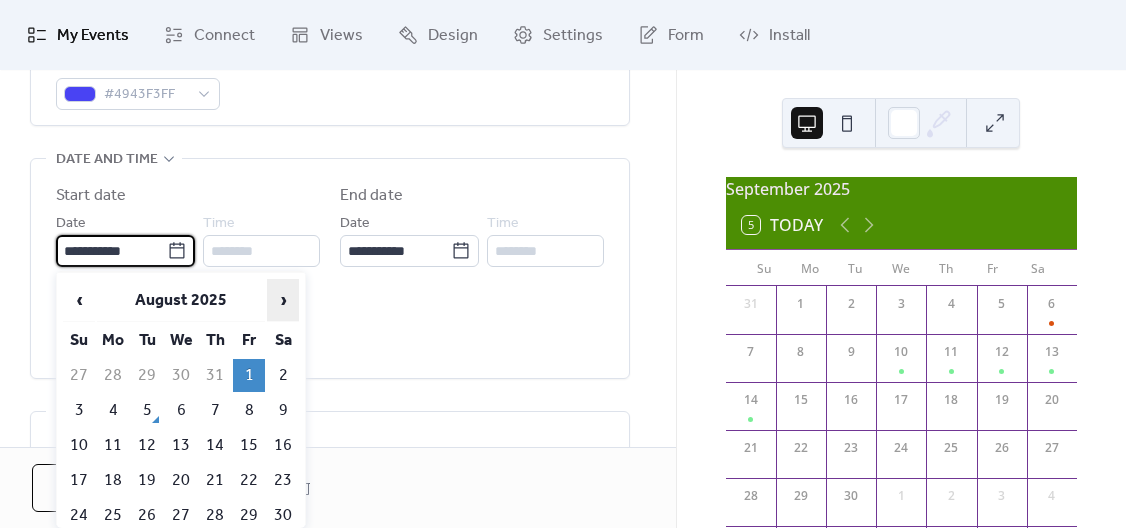 click on "›" at bounding box center (283, 300) 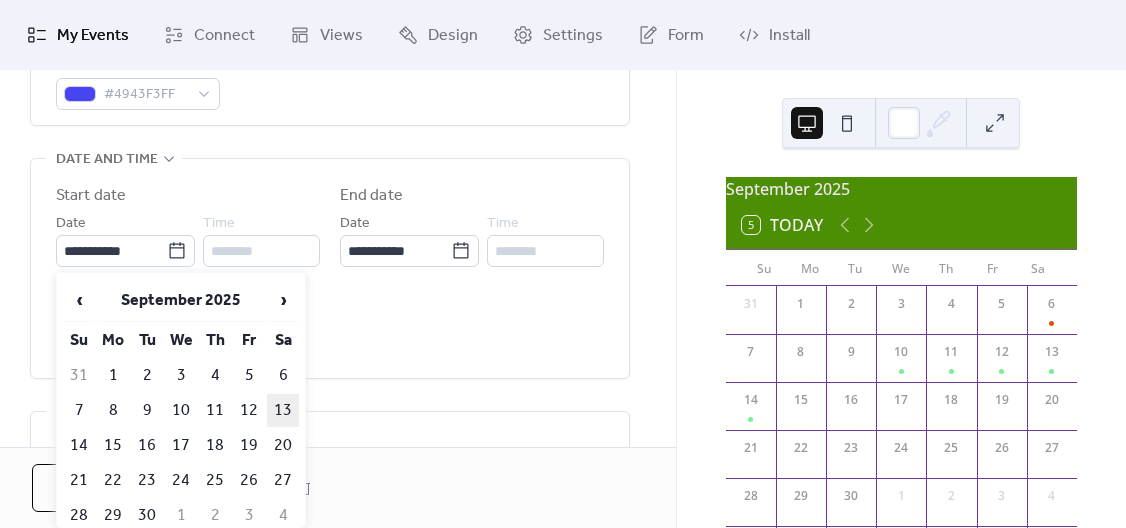 click on "13" at bounding box center [283, 410] 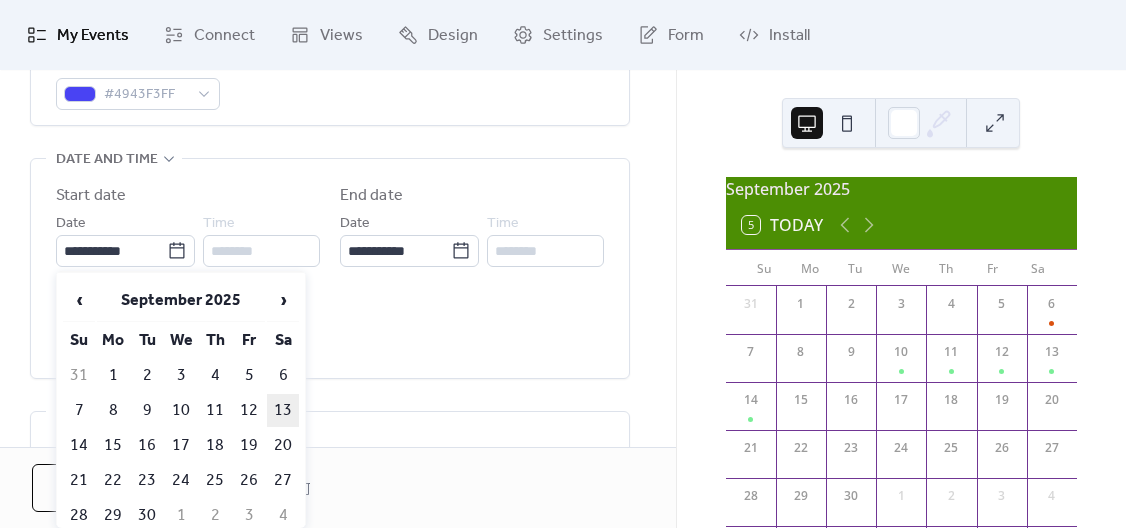 type on "**********" 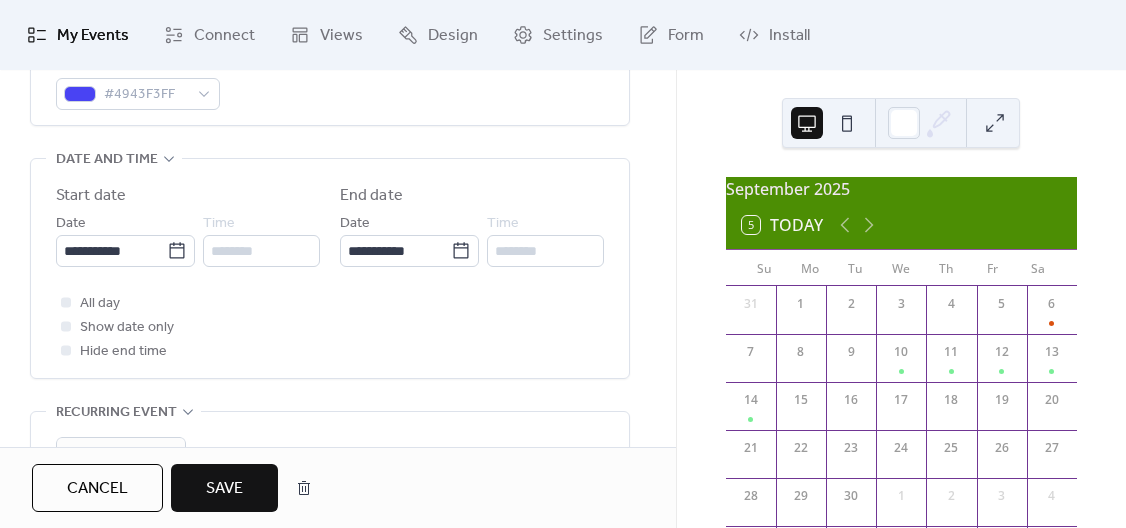 click on "**********" at bounding box center (330, 268) 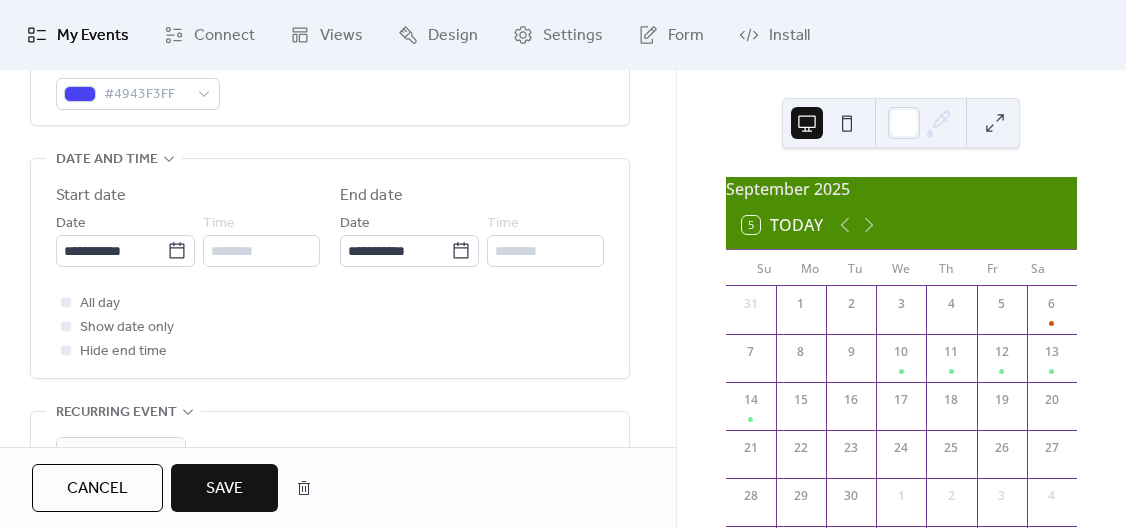 click on "Save" at bounding box center (224, 488) 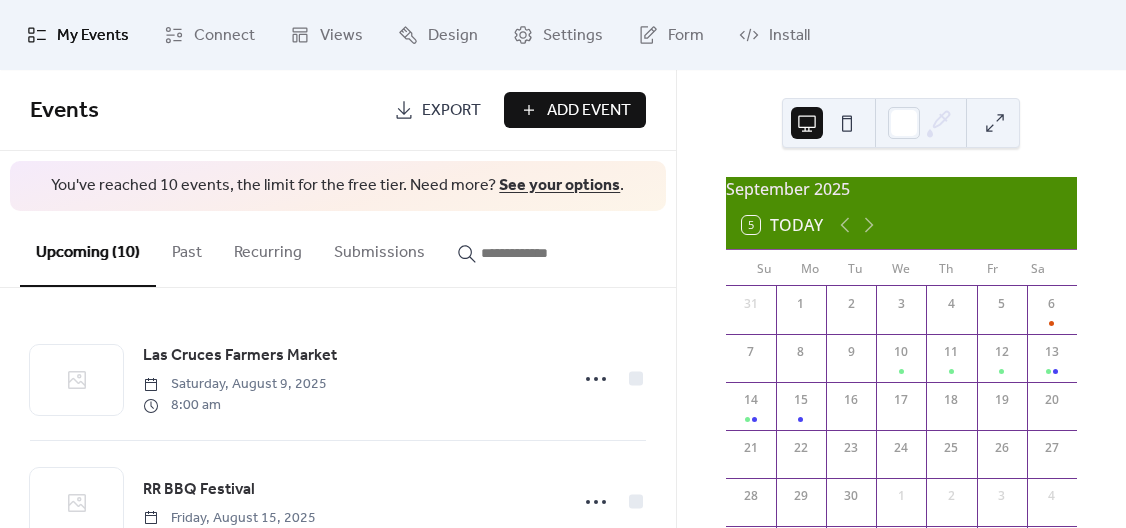 click on "Past" at bounding box center [187, 248] 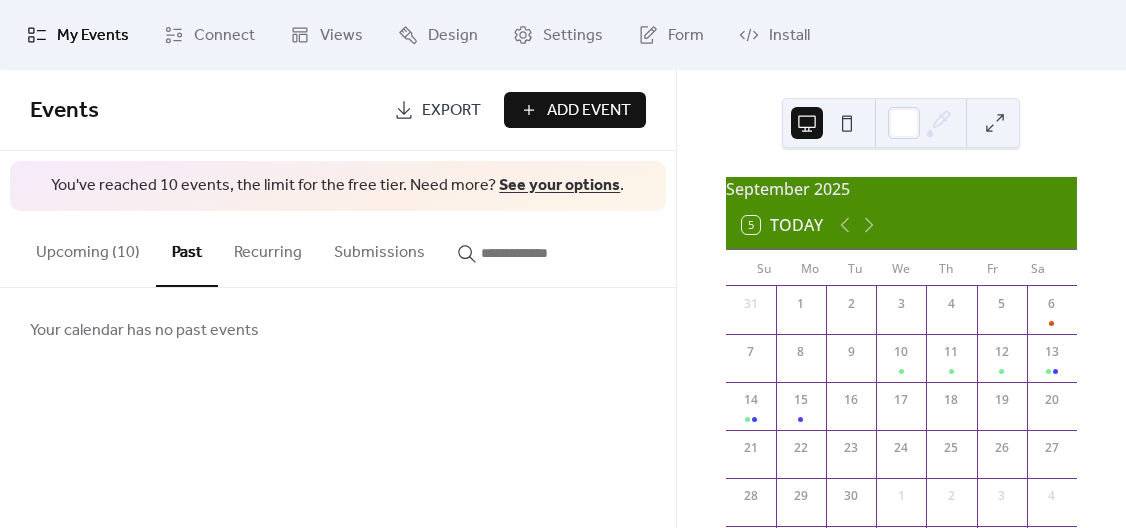 click on "Upcoming (10)" at bounding box center (88, 248) 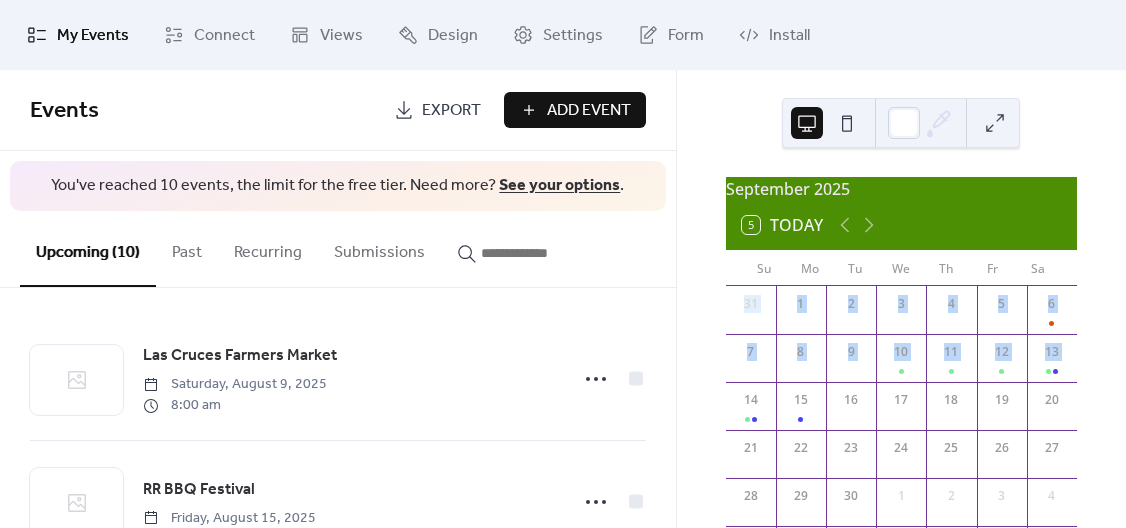 drag, startPoint x: 677, startPoint y: 308, endPoint x: 686, endPoint y: 400, distance: 92.43917 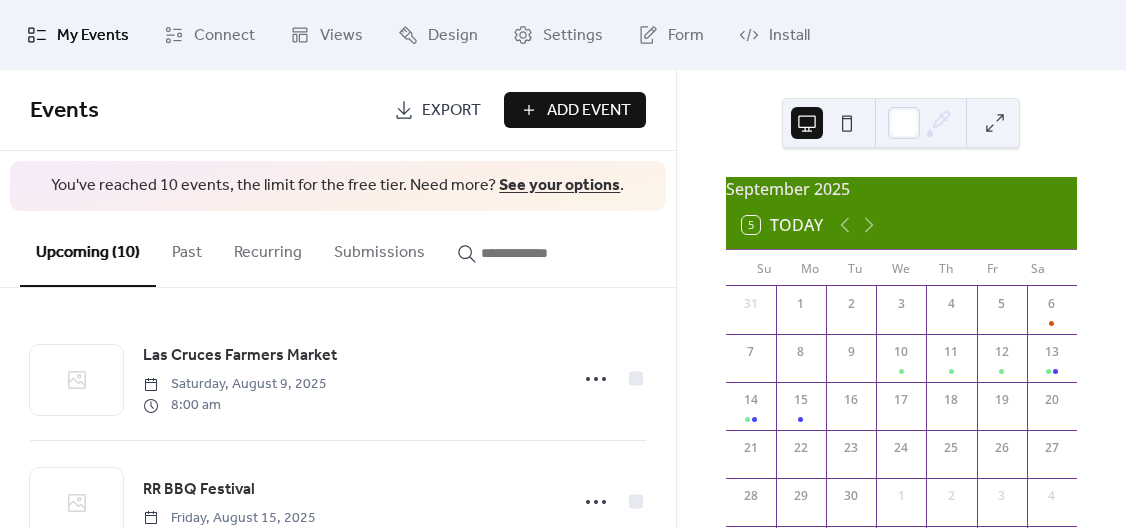 click on "Las Cruces Farmers Market Saturday, [MONTH] 9, 2025 8:00 am RR BBQ Festival Friday, [MONTH] 15, 2025 Las Cruces Farmers Market Saturday, [MONTH] 16, 2025 8:00 am Bosque Chili Festival Saturday, [MONTH] 23, 2025 Las Cruces Farmers Market Saturday, [MONTH] 23, 2025 8:00 am Downtown Growers Saturday, [MONTH] 30, 2025 Las Cruces Farmers Market Saturday, [MONTH] 30, 2025 8:00 am Las Cruces Farmers Market Saturday, [MONTH] 6, 2025 8:00 am National Championship Air Races Wednesday, [MONTH] 10, 2025 Lumberjack Day Saturday, [MONTH] 13, 2025" at bounding box center [338, 408] 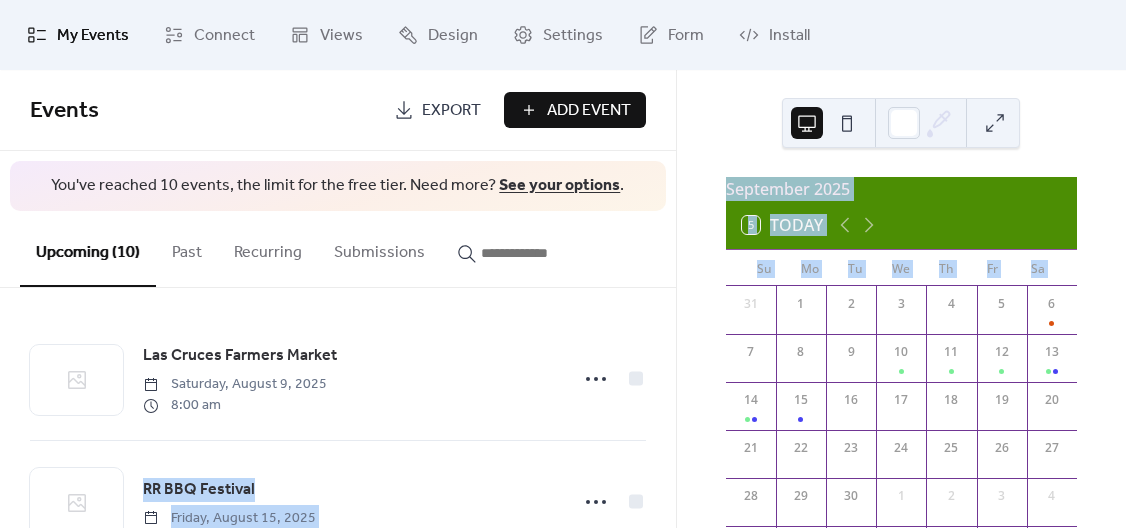 click on "Upcoming (10) Past Recurring Submissions Las Cruces Farmers Market Saturday, [MONTH] 9, 2025 8:00 am RR BBQ Festival Friday, [MONTH] 15, 2025 Las Cruces Farmers Market Saturday, [MONTH] 16, 2025 8:00 am Bosque Chili Festival Saturday, [MONTH] 23, 2025 Las Cruces Farmers Market Saturday, [MONTH] 23, 2025 8:00 am Downtown Growers Saturday, [MONTH] 30, 2025 Las Cruces Farmers Market Saturday, [MONTH] 30, 2025 8:00 am Las Cruces Farmers Market Saturday, [MONTH] 6, 2025 8:00 am National Championship Air Races Wednesday, [MONTH] 10, 2025 Lumberjack Day Saturday, [MONTH] 13, 2025 Your calendar has no past events Cancel [MONTH] 2025 5 Today Su Mo Tu We Th Fr Sa 31 1 2 3 4 5 6 7 8 9 10 11 12 13 14 15 16 17 18 19 20 21 22 23 24 25 26 27 28 29 30 1 2 3 4 5 6 7 8 9 10 11" at bounding box center (563, 264) 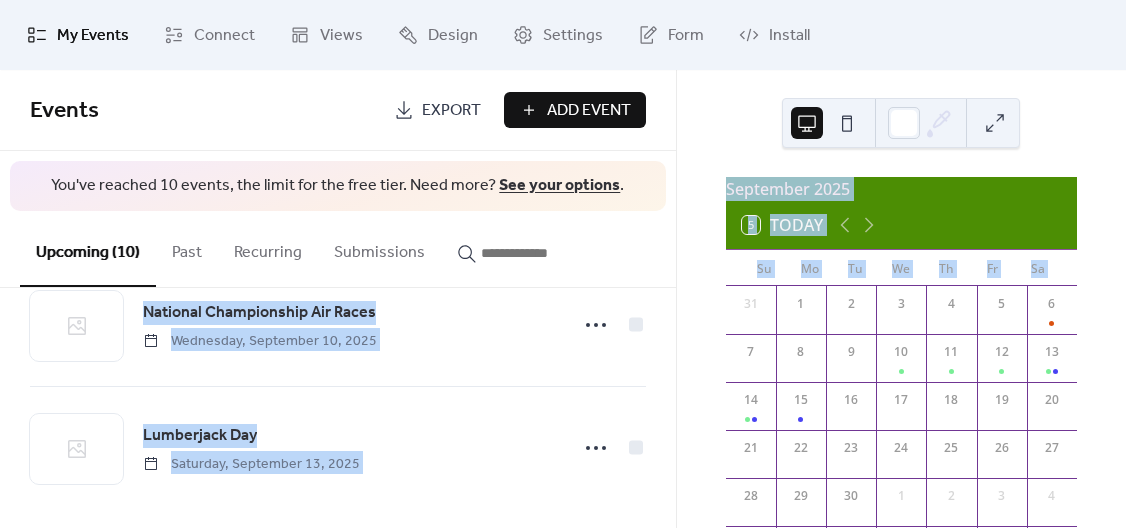 scroll, scrollTop: 1054, scrollLeft: 0, axis: vertical 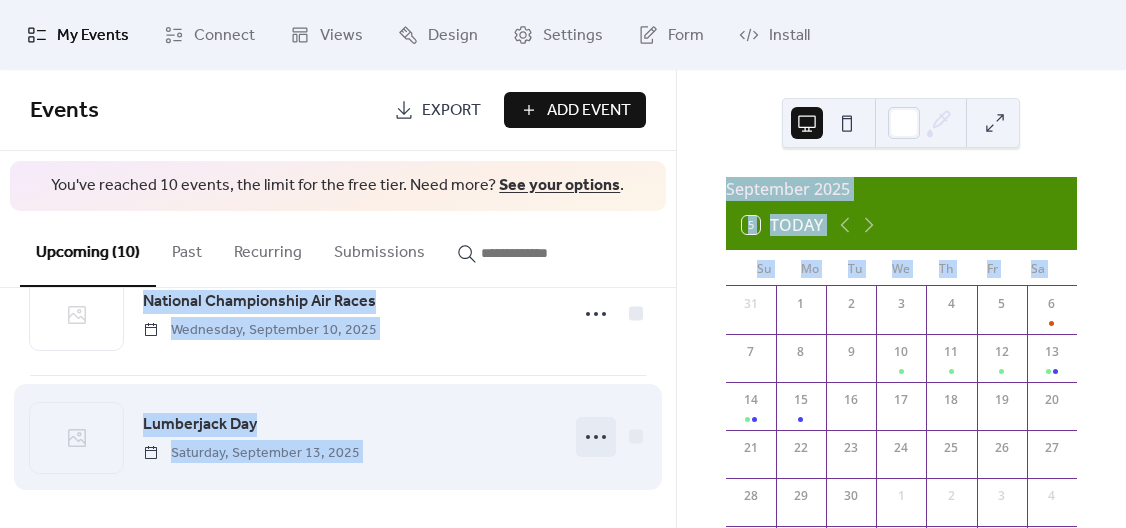 click 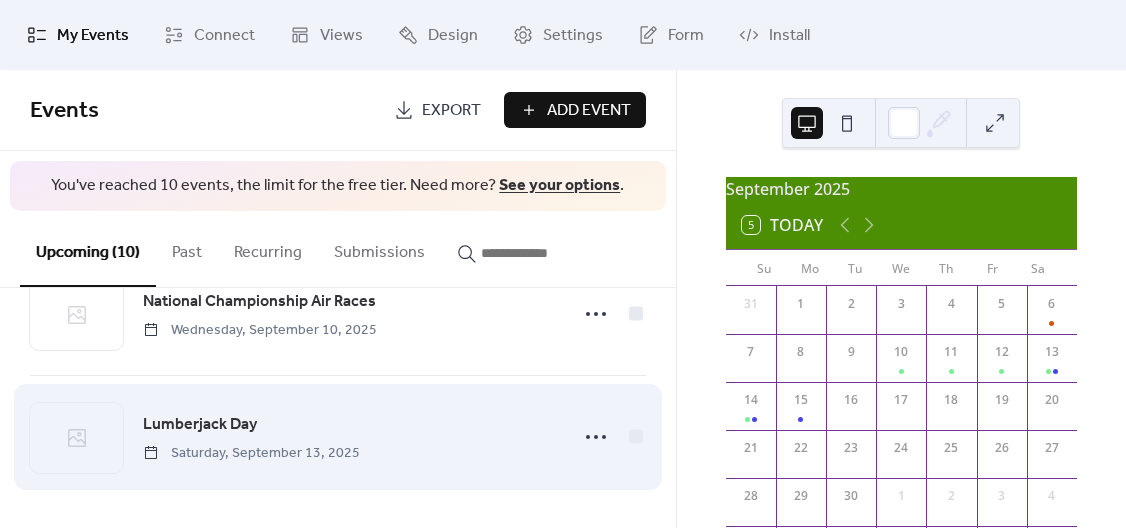 click on "Lumberjack Day" at bounding box center [200, 425] 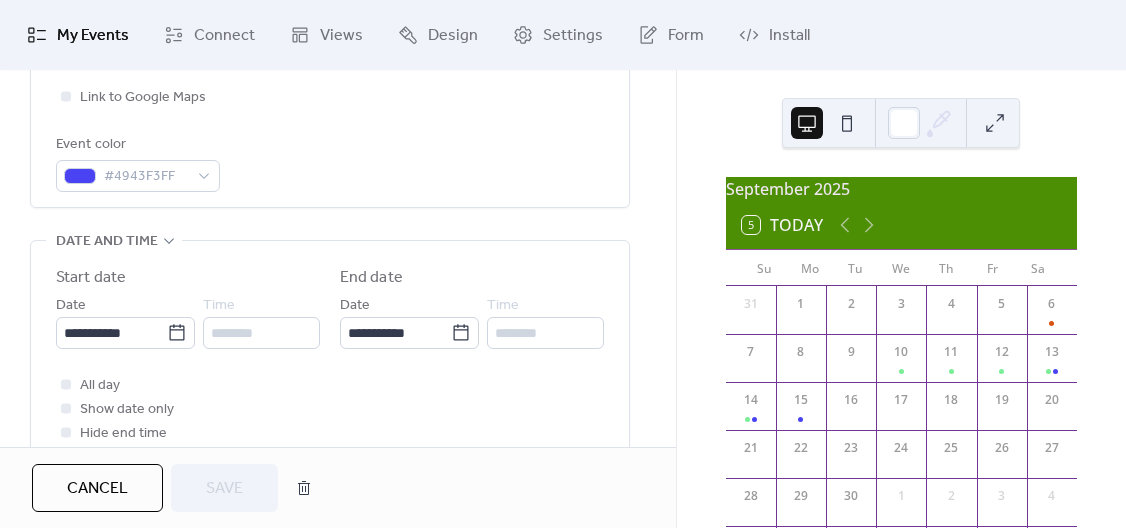 scroll, scrollTop: 538, scrollLeft: 0, axis: vertical 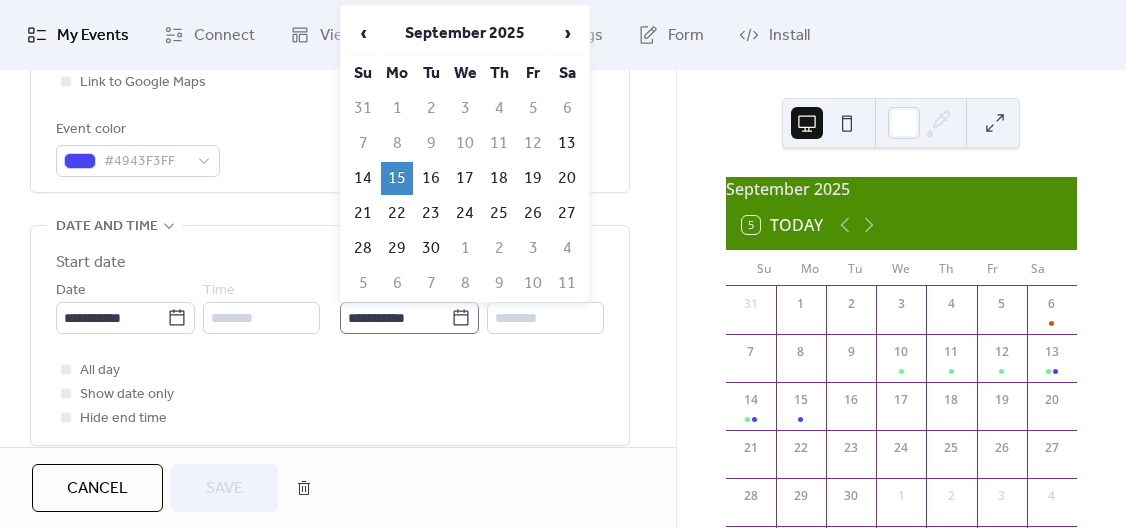 click 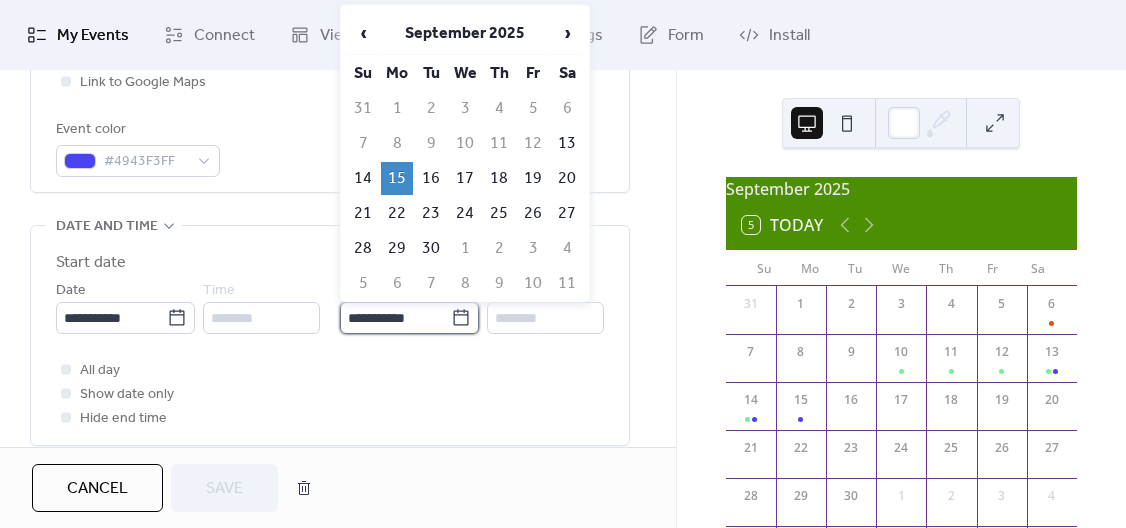 click on "**********" at bounding box center [395, 318] 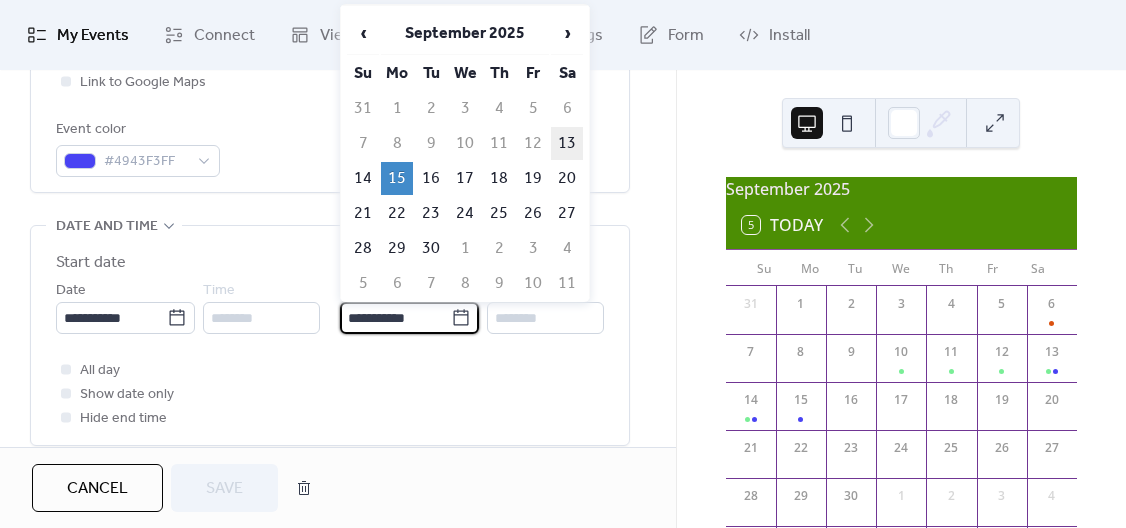 click on "13" at bounding box center [567, 143] 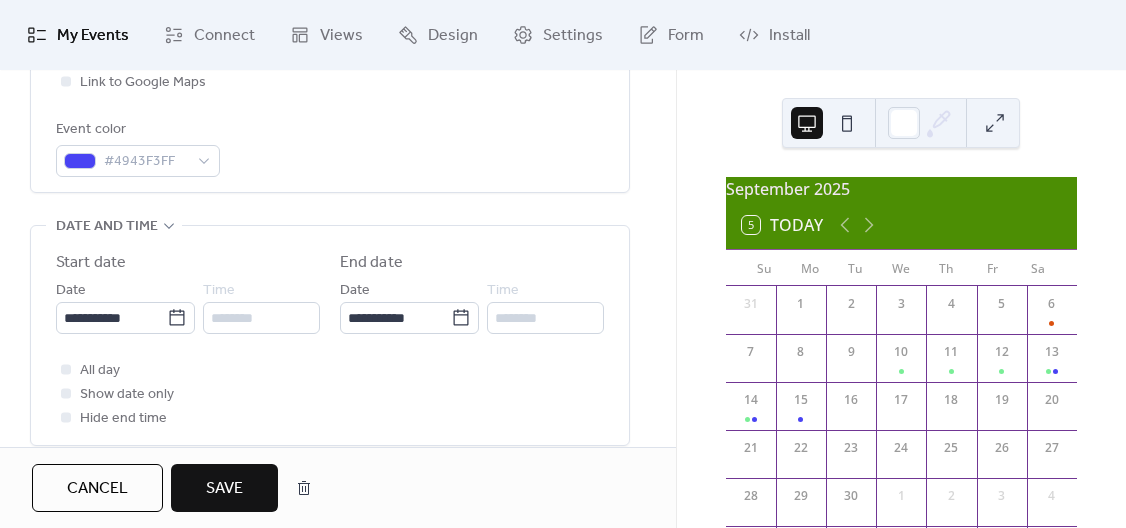 click on "Save" at bounding box center [224, 489] 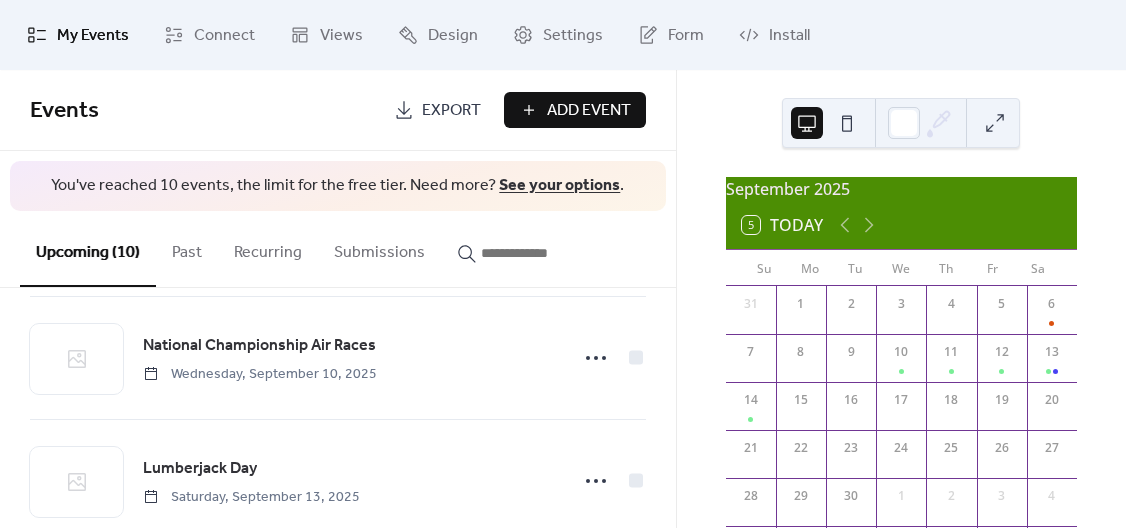 scroll, scrollTop: 1054, scrollLeft: 0, axis: vertical 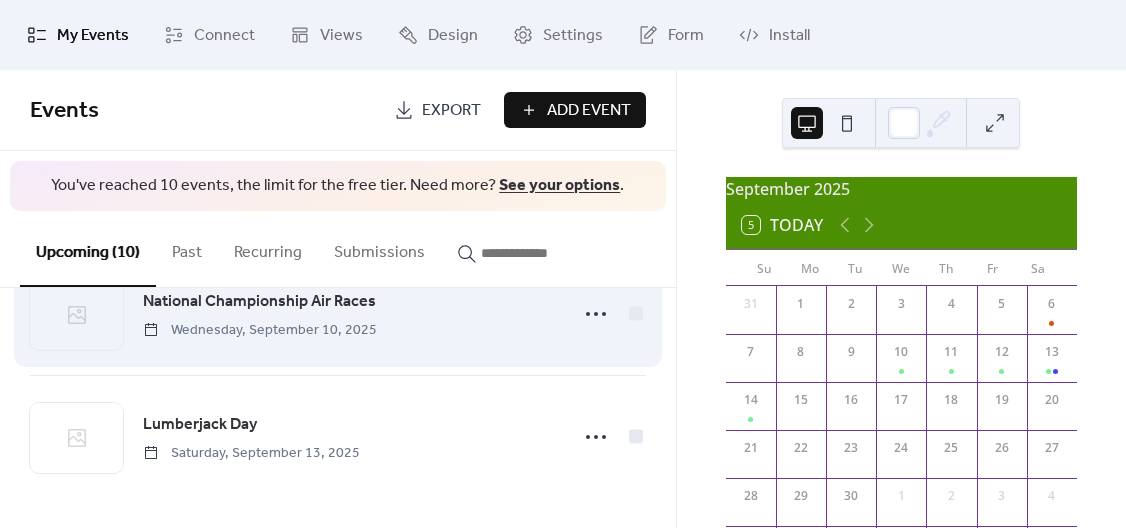 click on "National Championship Air Races" at bounding box center [259, 302] 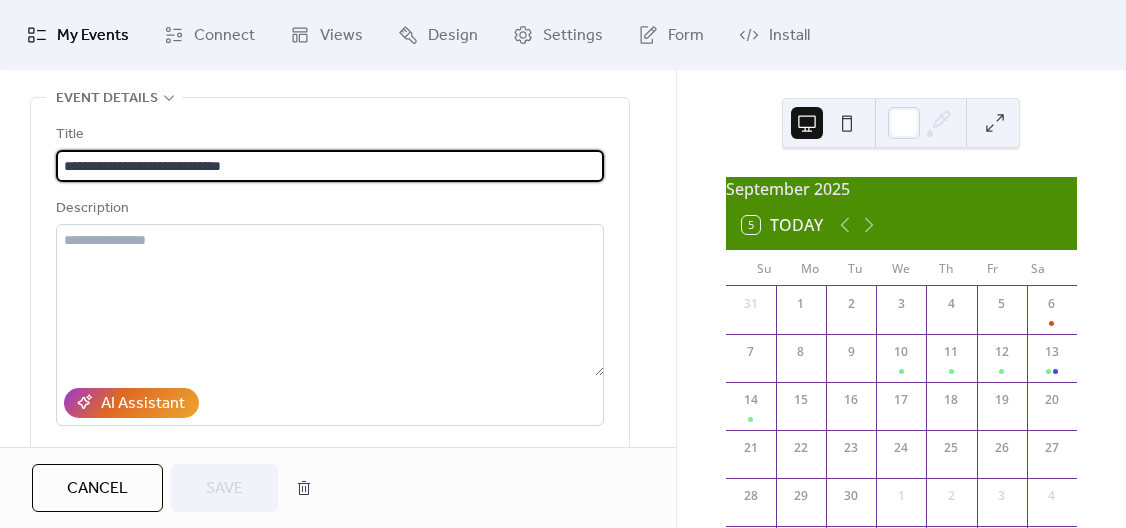 scroll, scrollTop: 0, scrollLeft: 0, axis: both 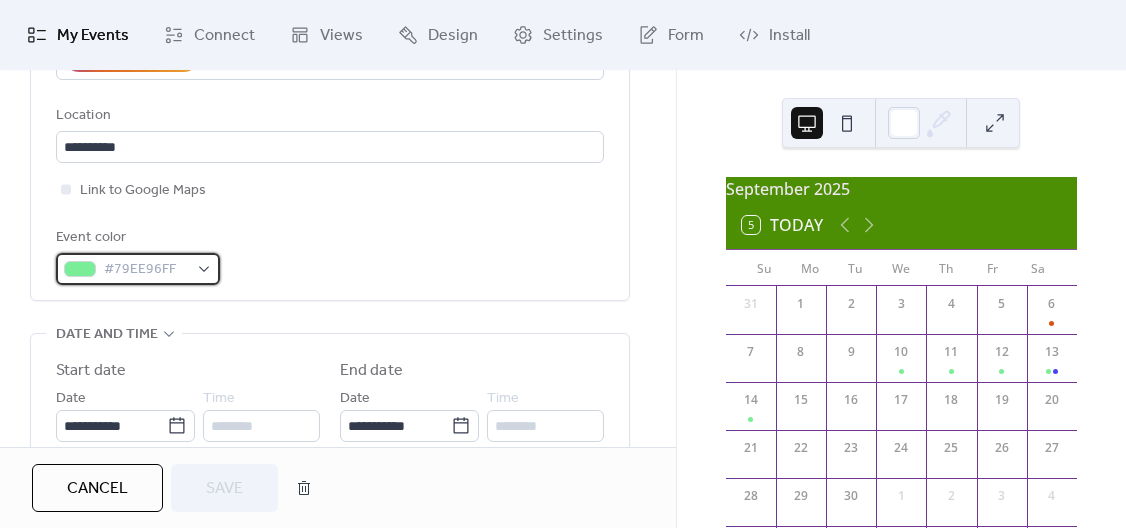 click on "#79EE96FF" at bounding box center (146, 270) 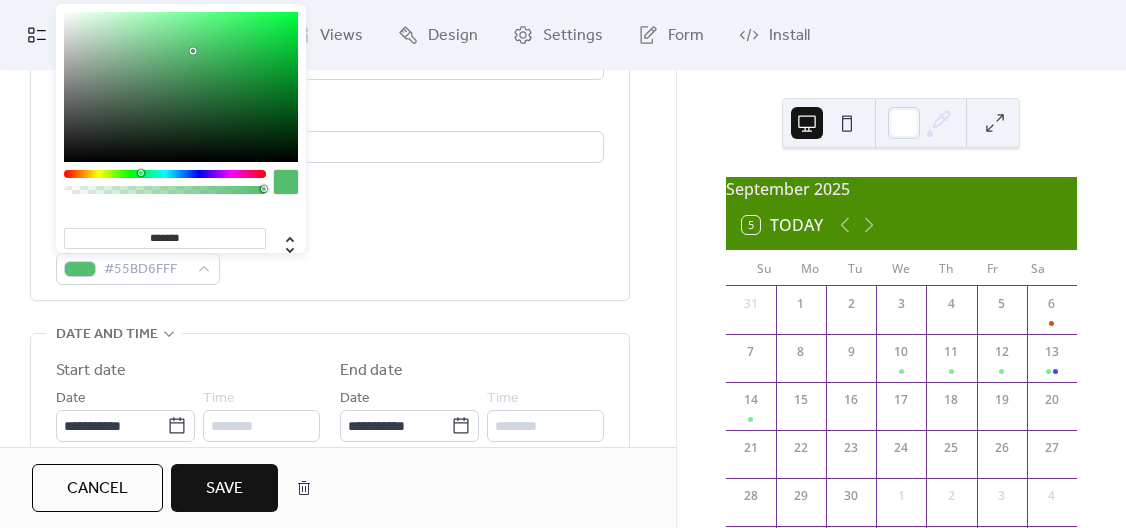 type on "*******" 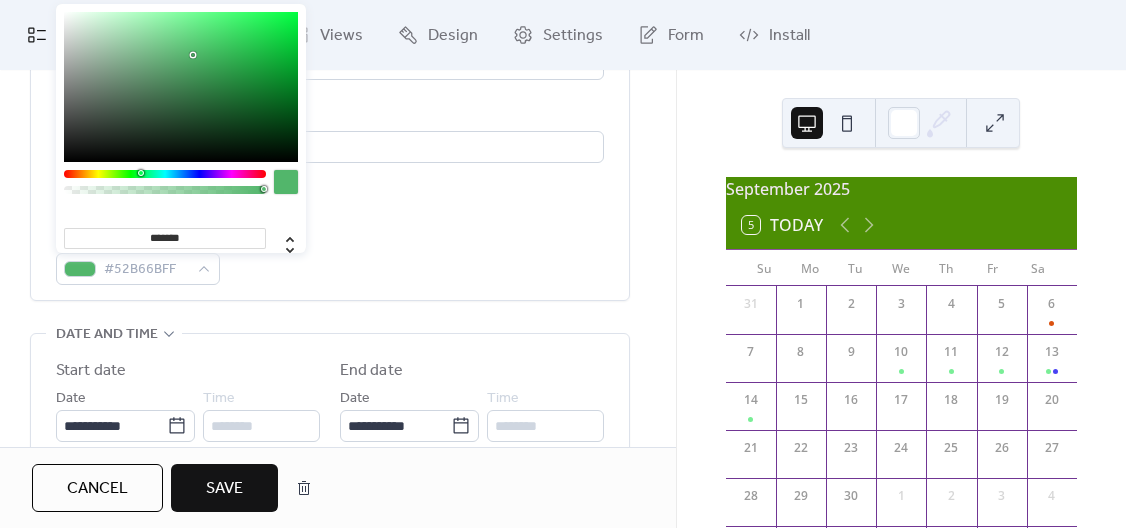 drag, startPoint x: 182, startPoint y: 20, endPoint x: 192, endPoint y: 55, distance: 36.40055 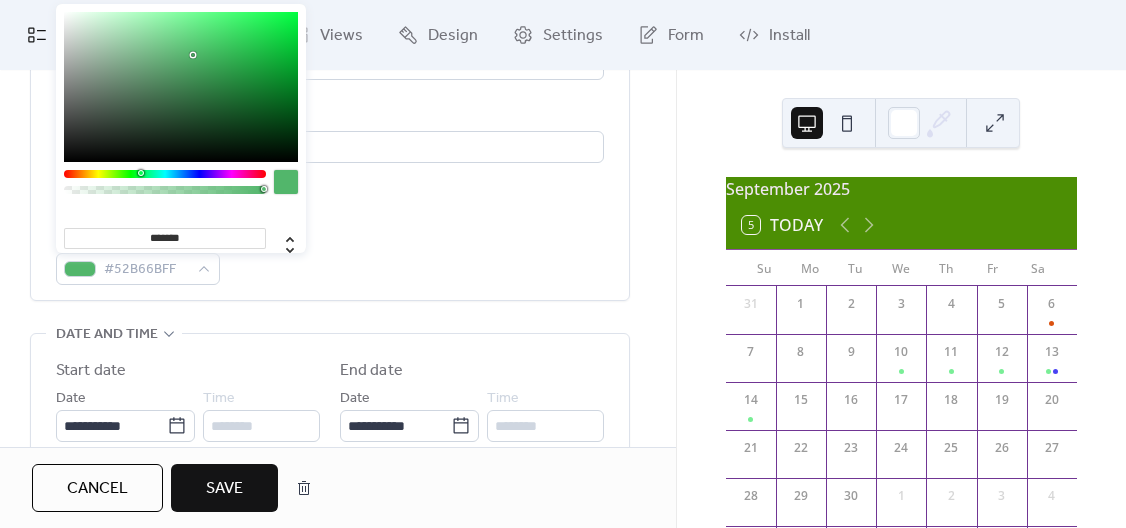 click at bounding box center [181, 87] 